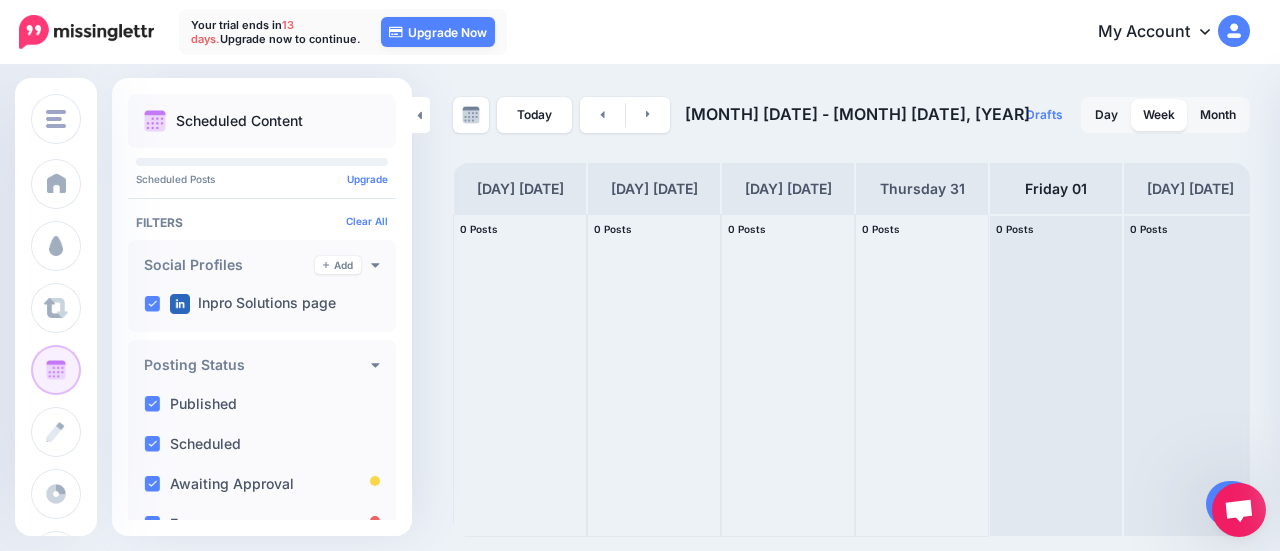 scroll, scrollTop: 0, scrollLeft: 0, axis: both 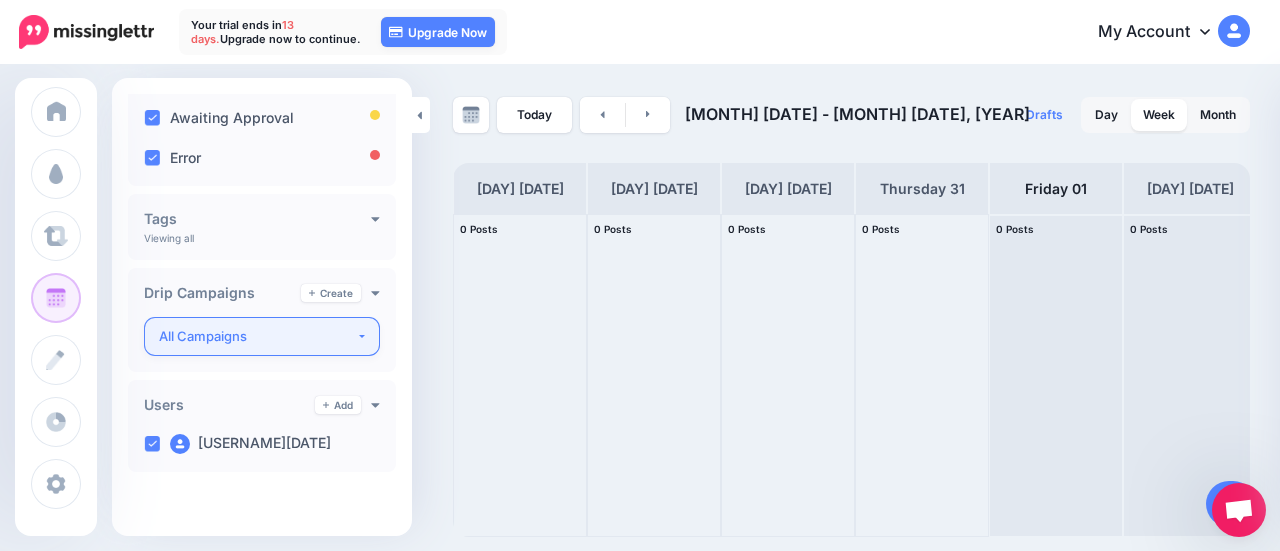 click on "All Campaigns" at bounding box center [257, 336] 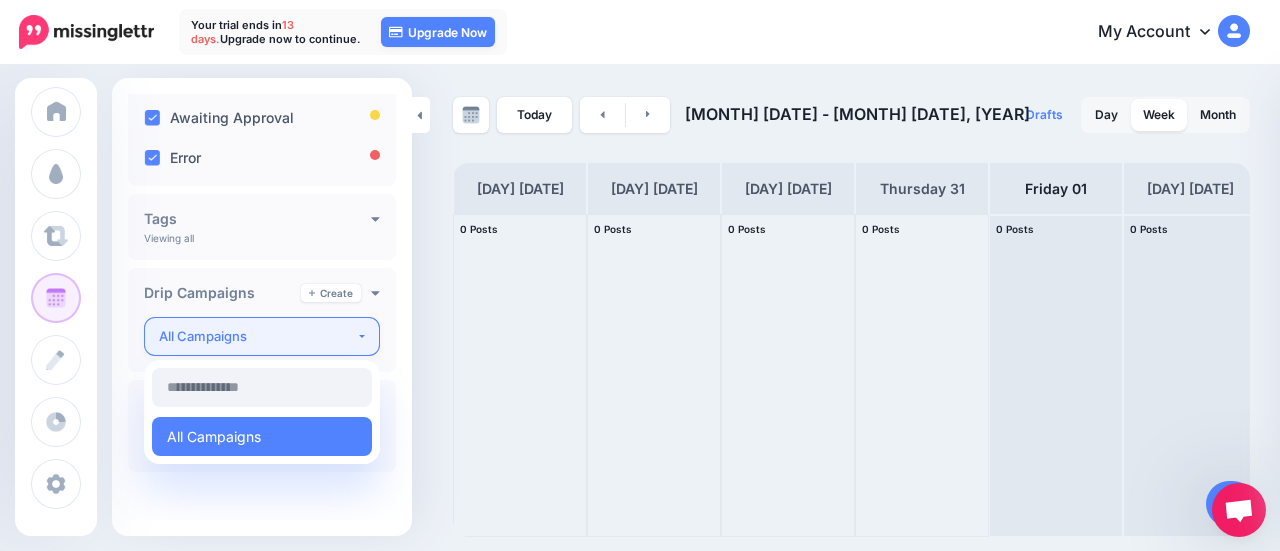 click on "All Campaigns" at bounding box center (257, 336) 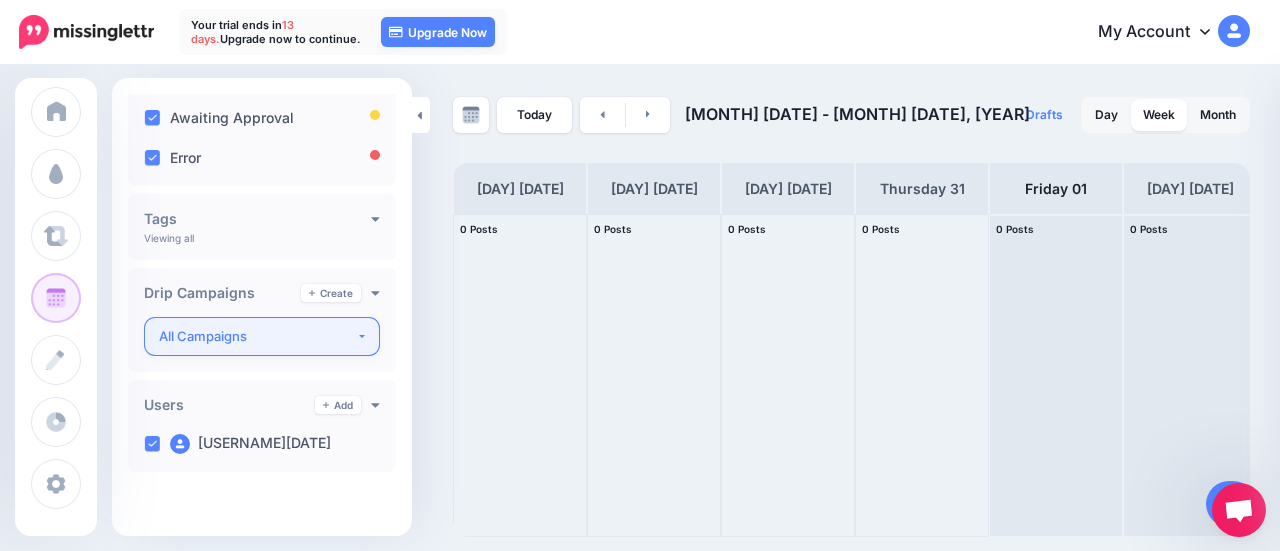 scroll, scrollTop: 0, scrollLeft: 0, axis: both 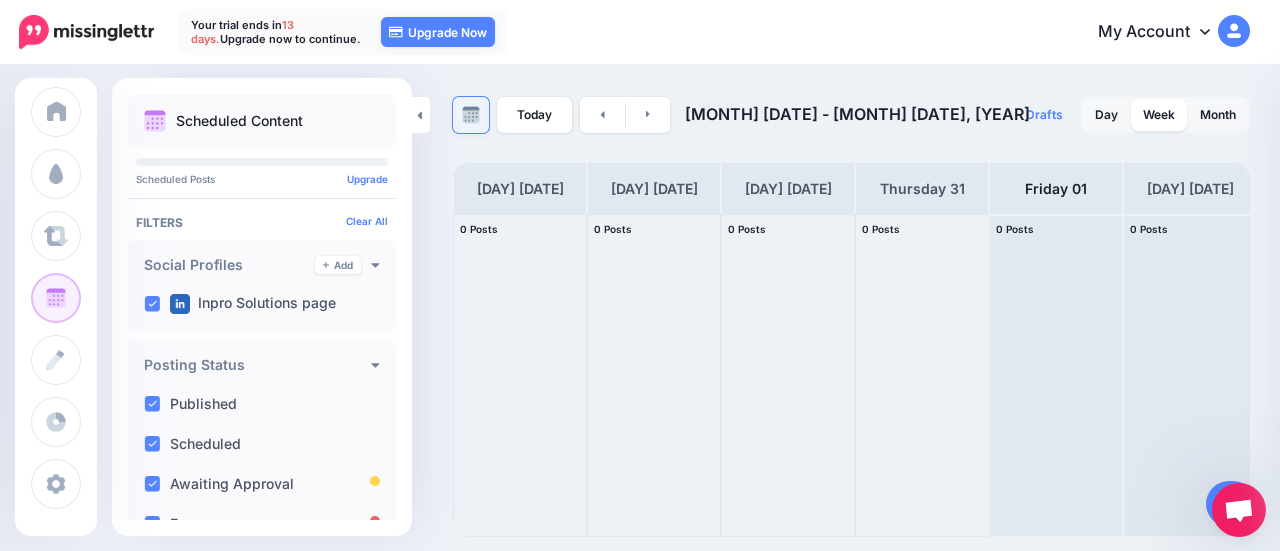 click at bounding box center [471, 115] 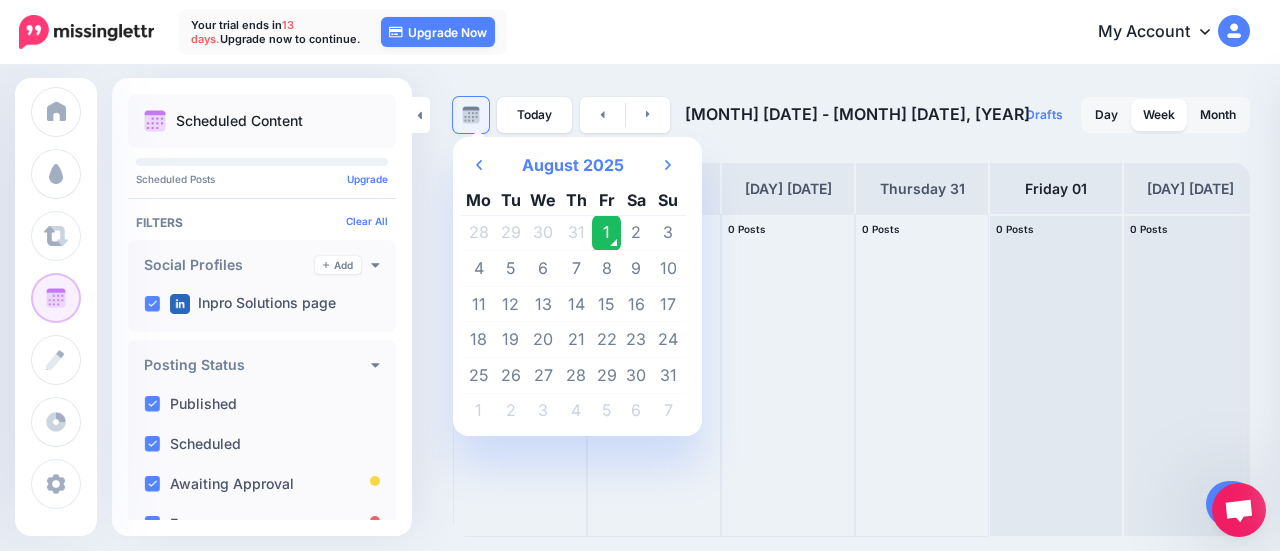 click at bounding box center (471, 115) 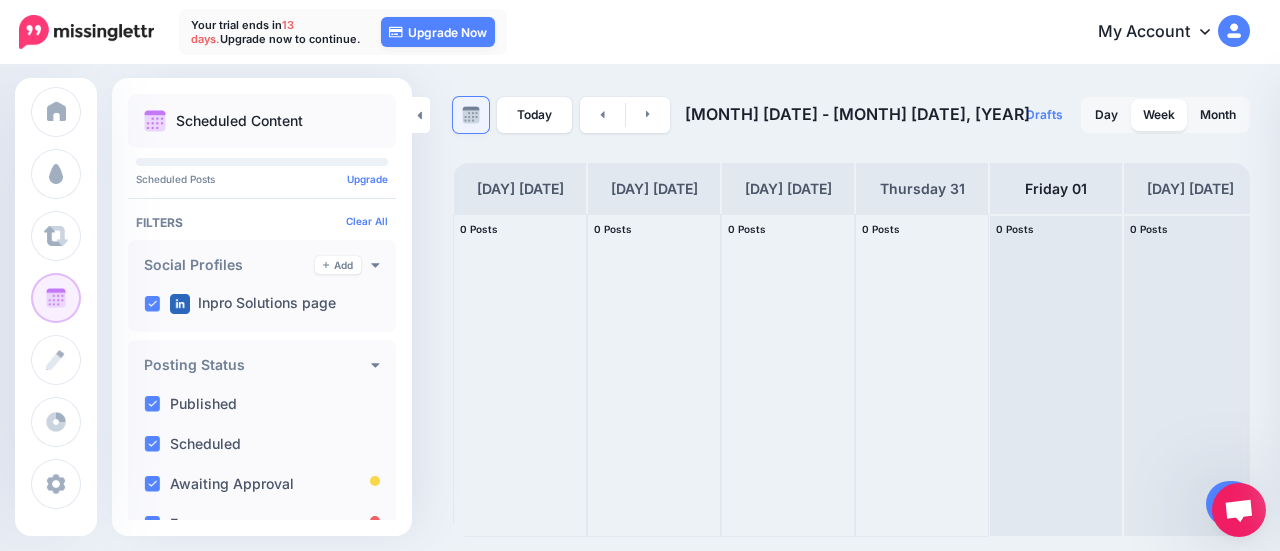 click at bounding box center (471, 115) 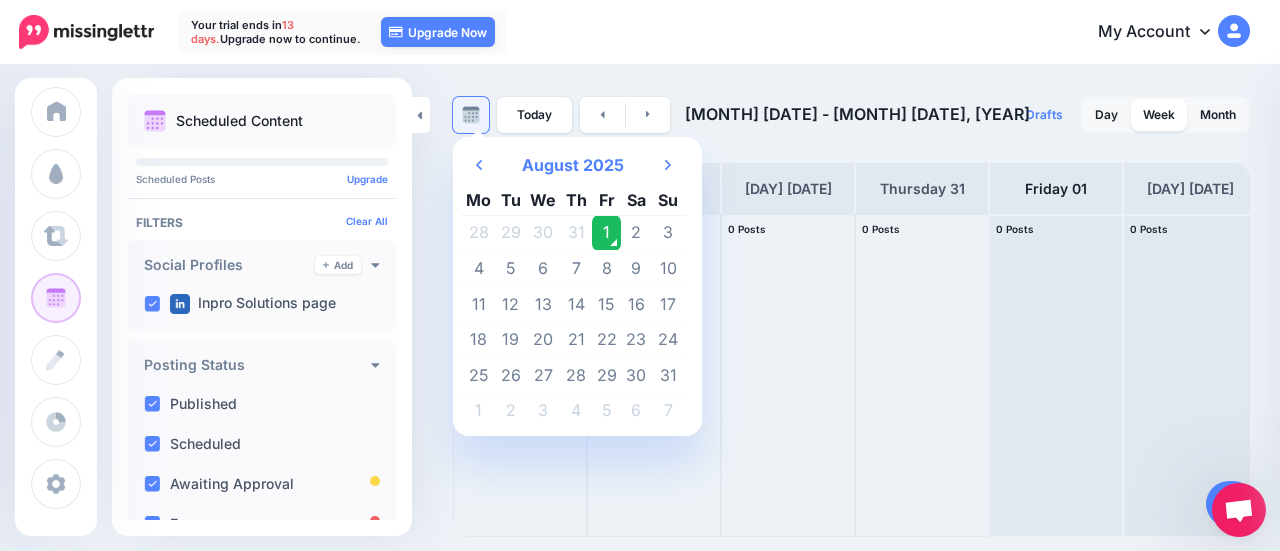 click at bounding box center [471, 115] 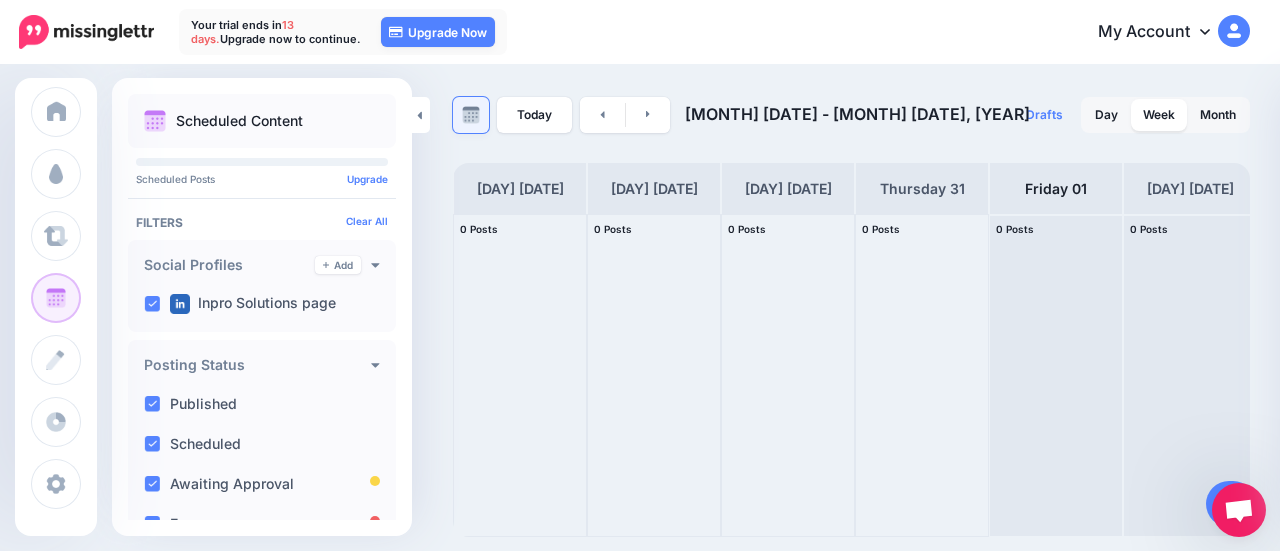click at bounding box center (471, 115) 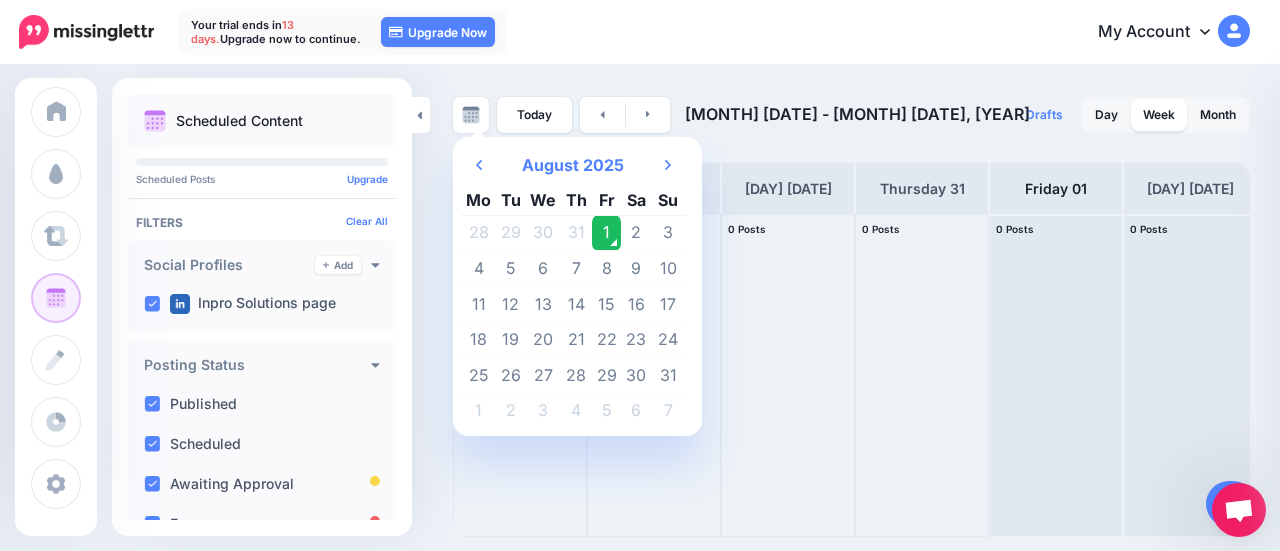 click on "1" at bounding box center [607, 233] 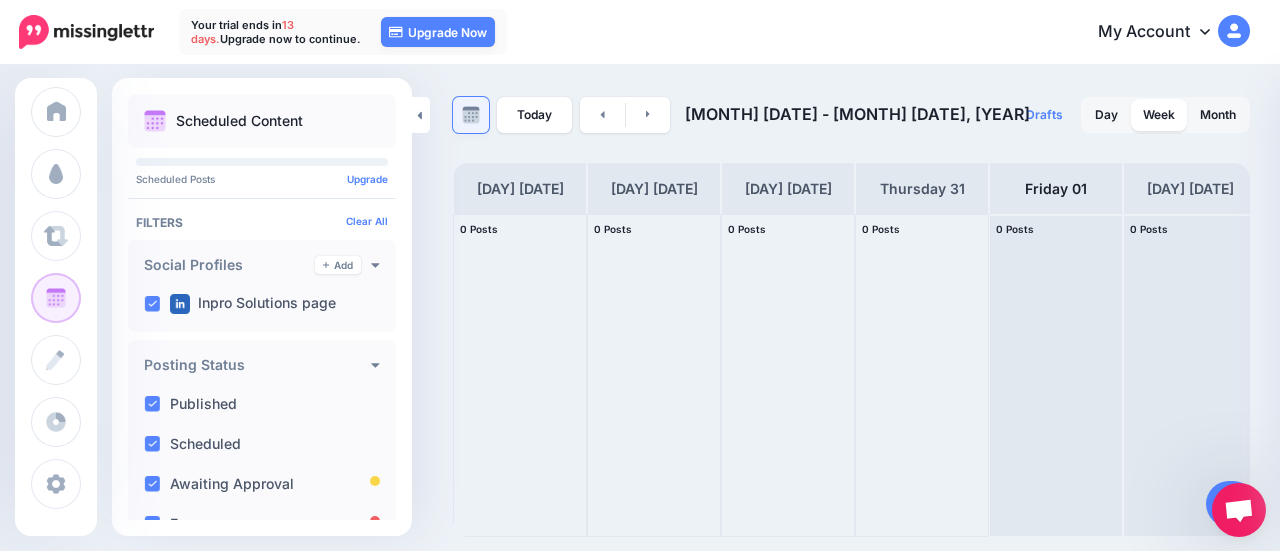click at bounding box center [471, 115] 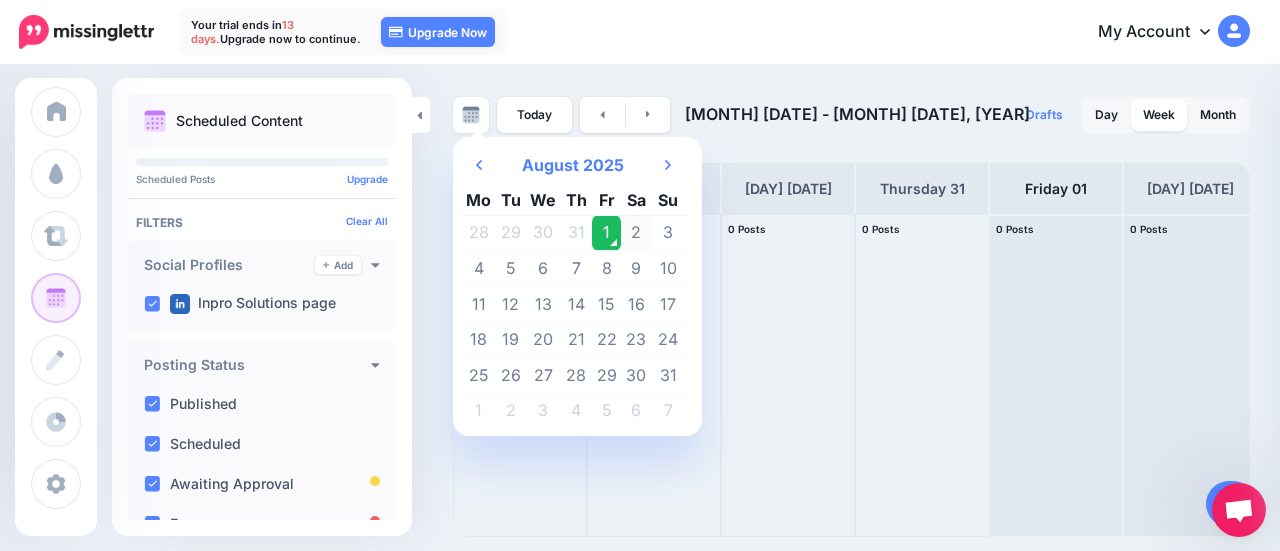 click on "2" at bounding box center [636, 233] 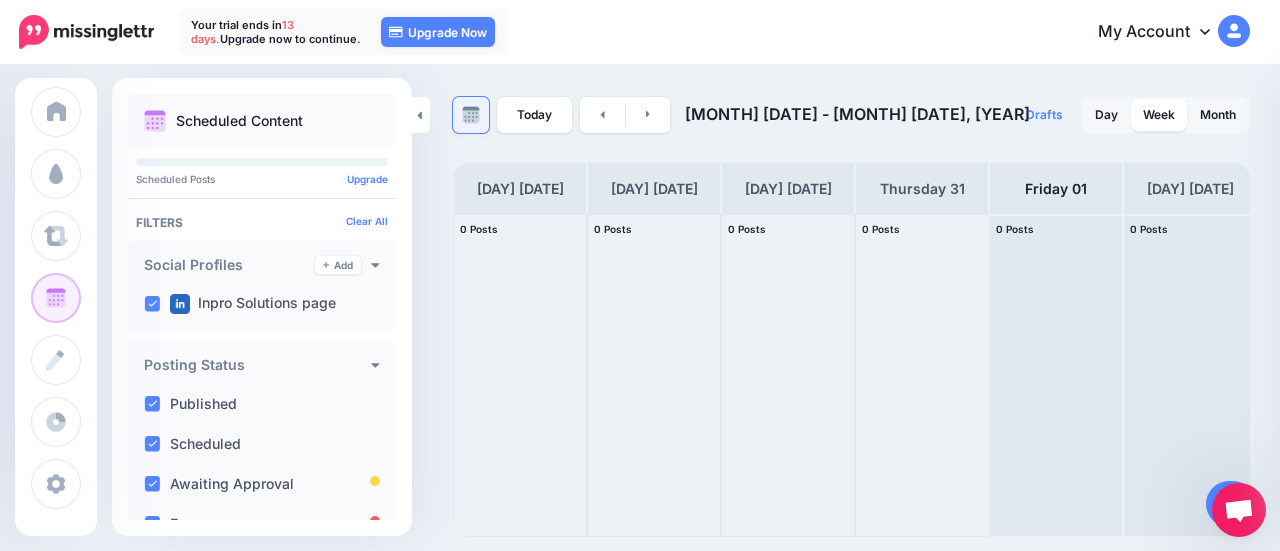 click at bounding box center (471, 115) 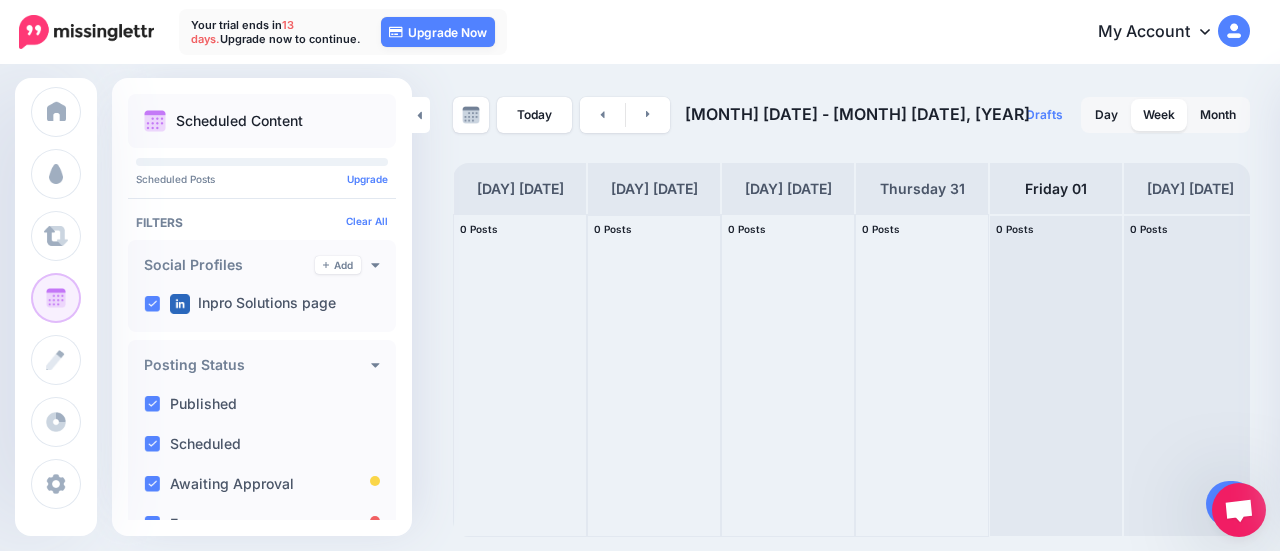 click at bounding box center (654, 375) 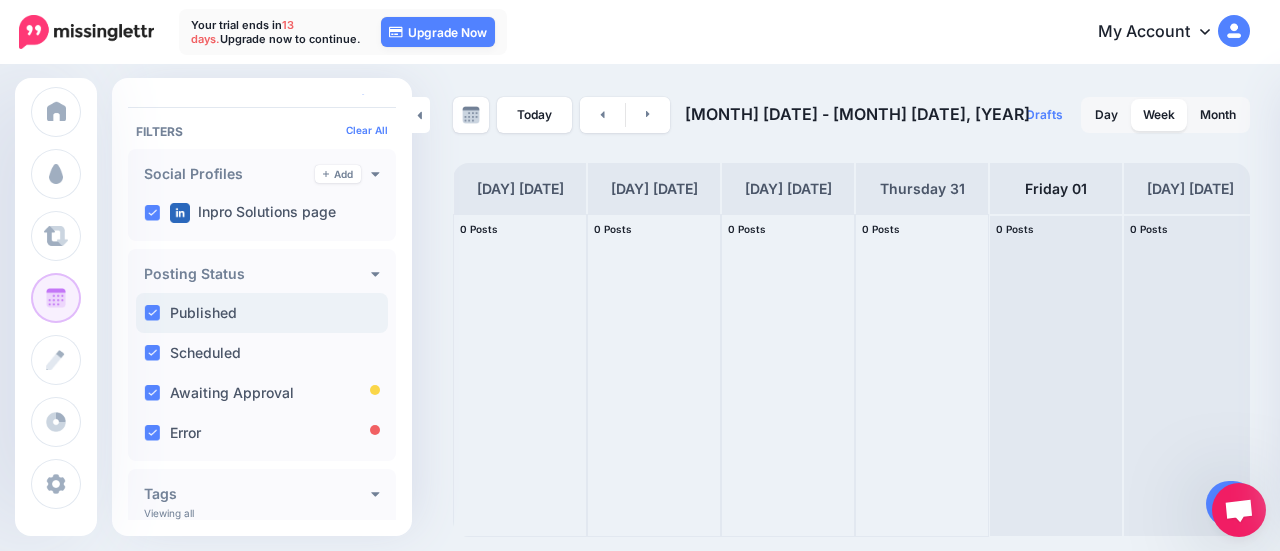 scroll, scrollTop: 0, scrollLeft: 0, axis: both 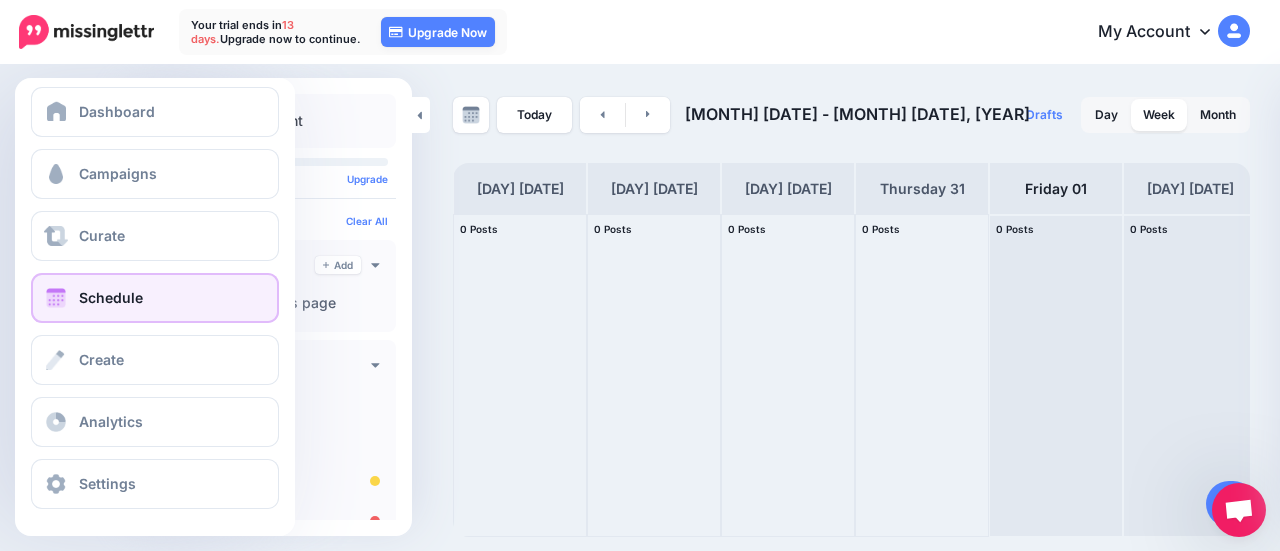click on "Dashboard
Campaigns
Curate
Schedule
Create
Analytics
Settings
Facebook Community
Help Center" at bounding box center (155, 298) 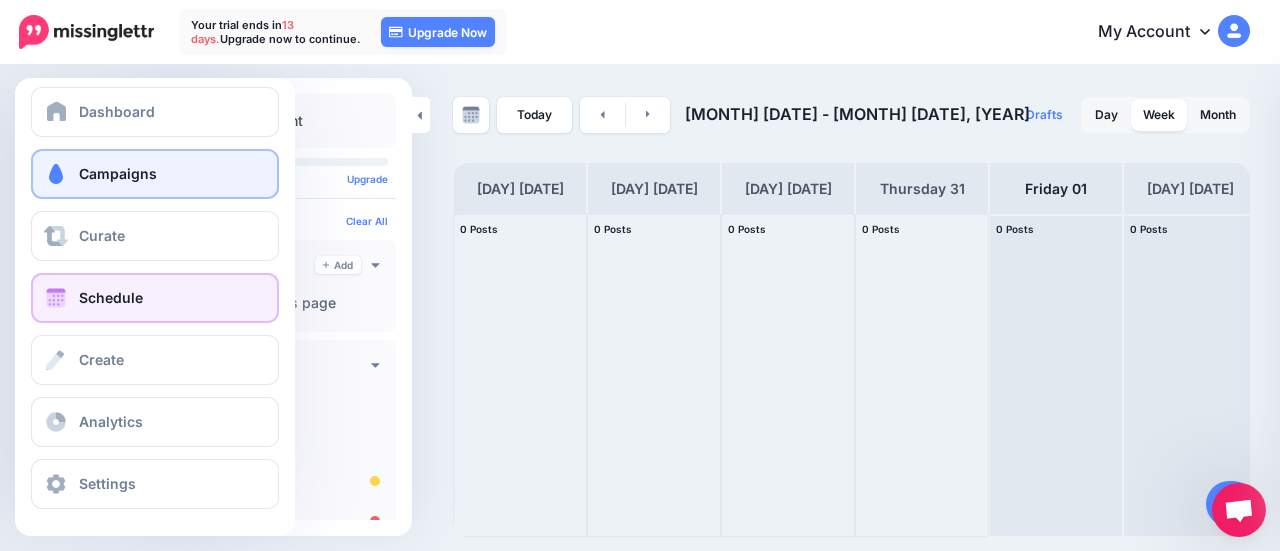 click on "Campaigns" at bounding box center (118, 173) 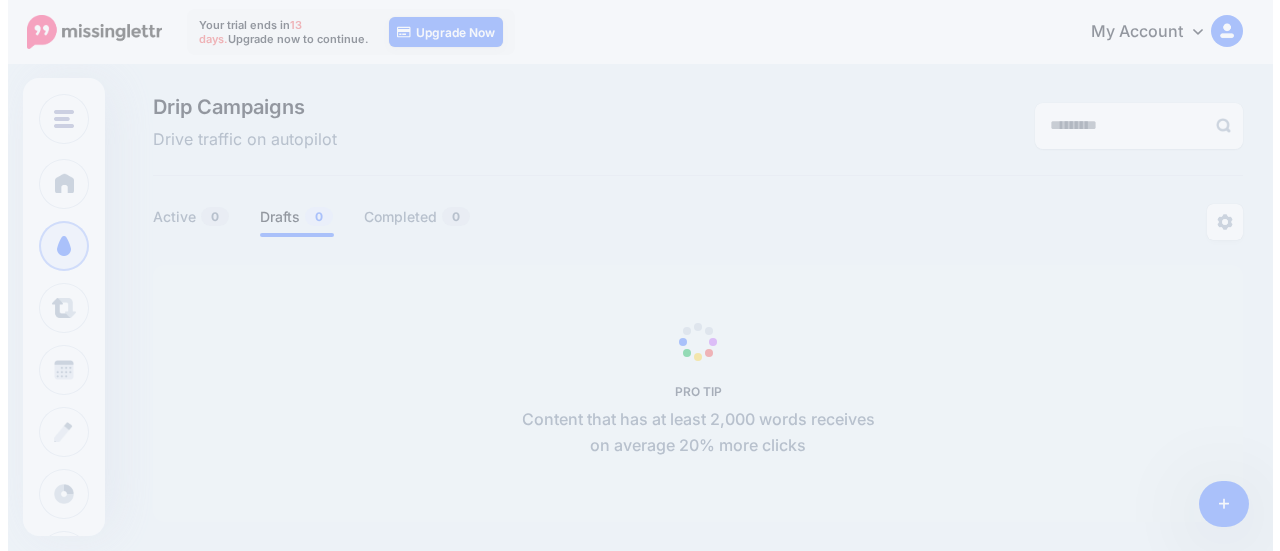scroll, scrollTop: 0, scrollLeft: 0, axis: both 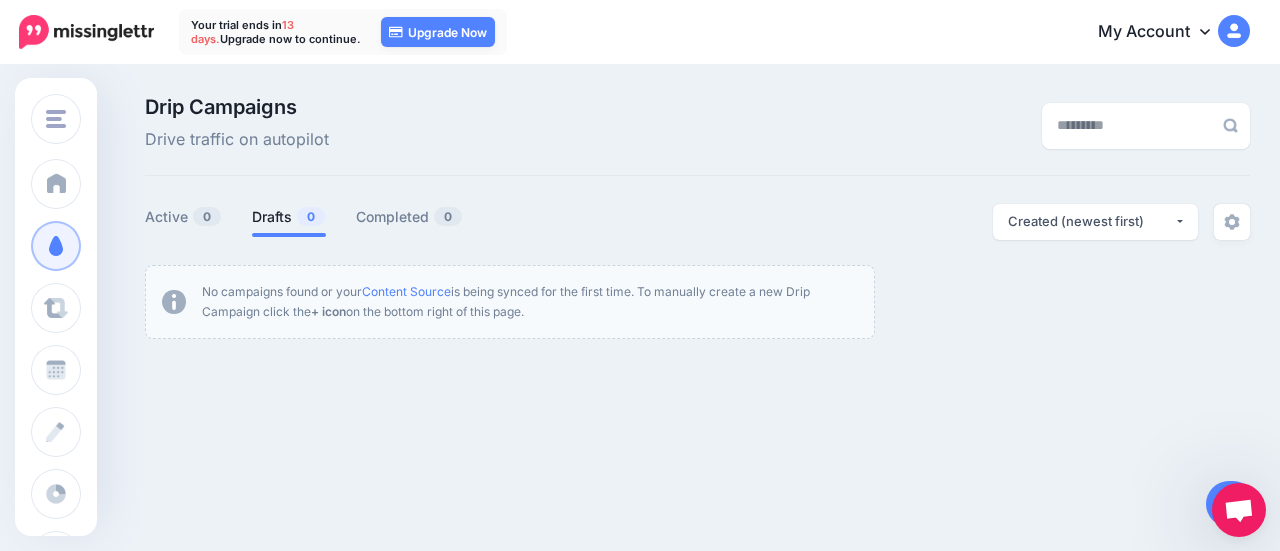 drag, startPoint x: 203, startPoint y: 291, endPoint x: 569, endPoint y: 327, distance: 367.76624 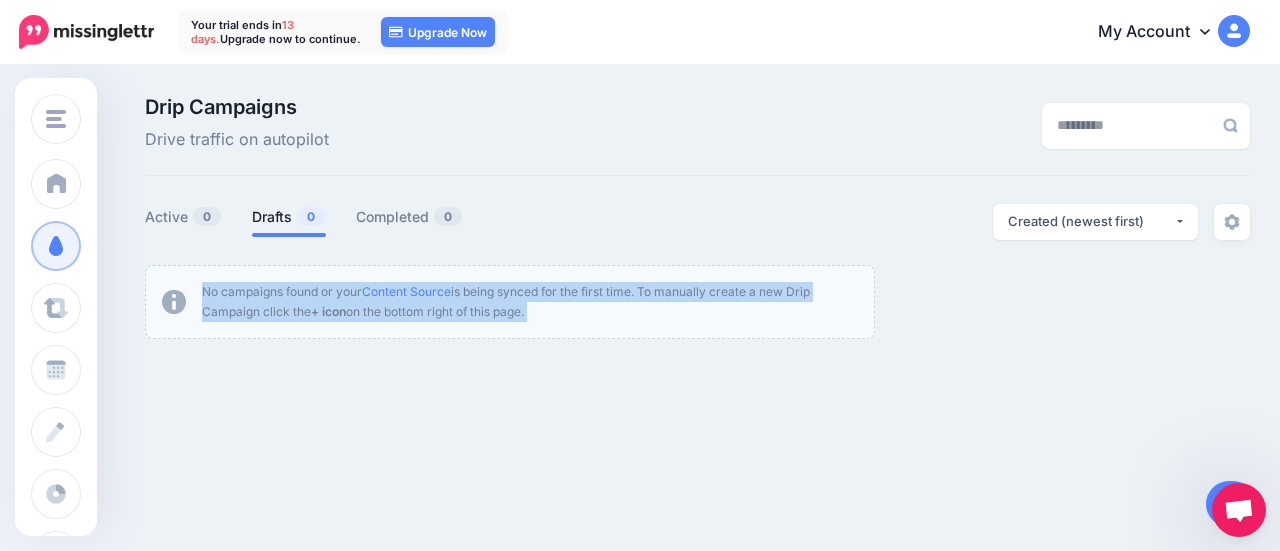 drag, startPoint x: 206, startPoint y: 283, endPoint x: 563, endPoint y: 306, distance: 357.74014 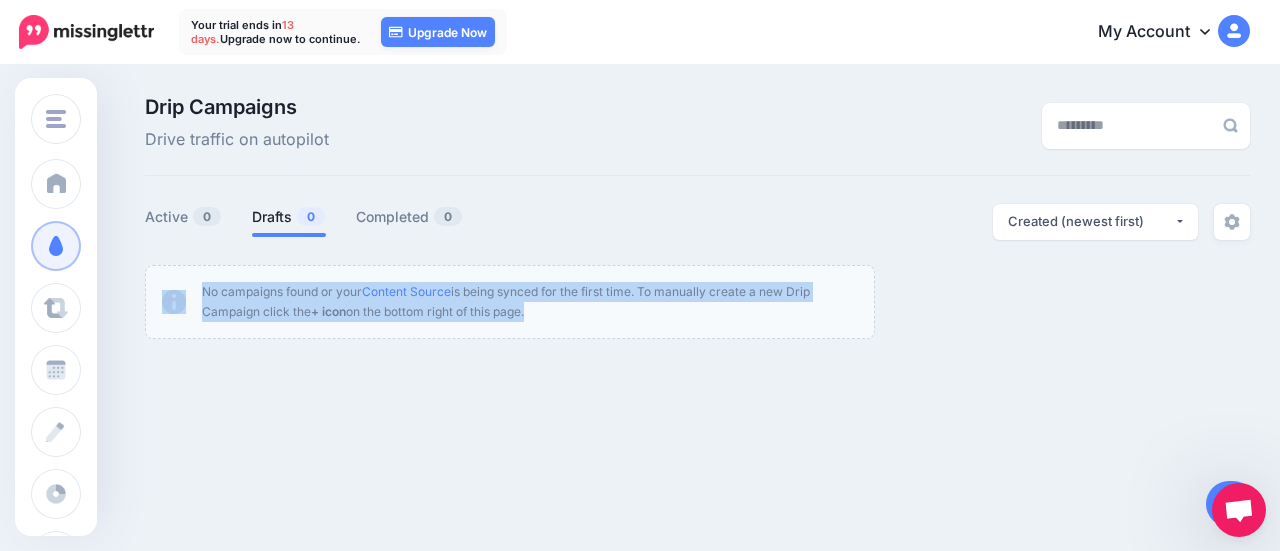 drag, startPoint x: 531, startPoint y: 316, endPoint x: 172, endPoint y: 282, distance: 360.60645 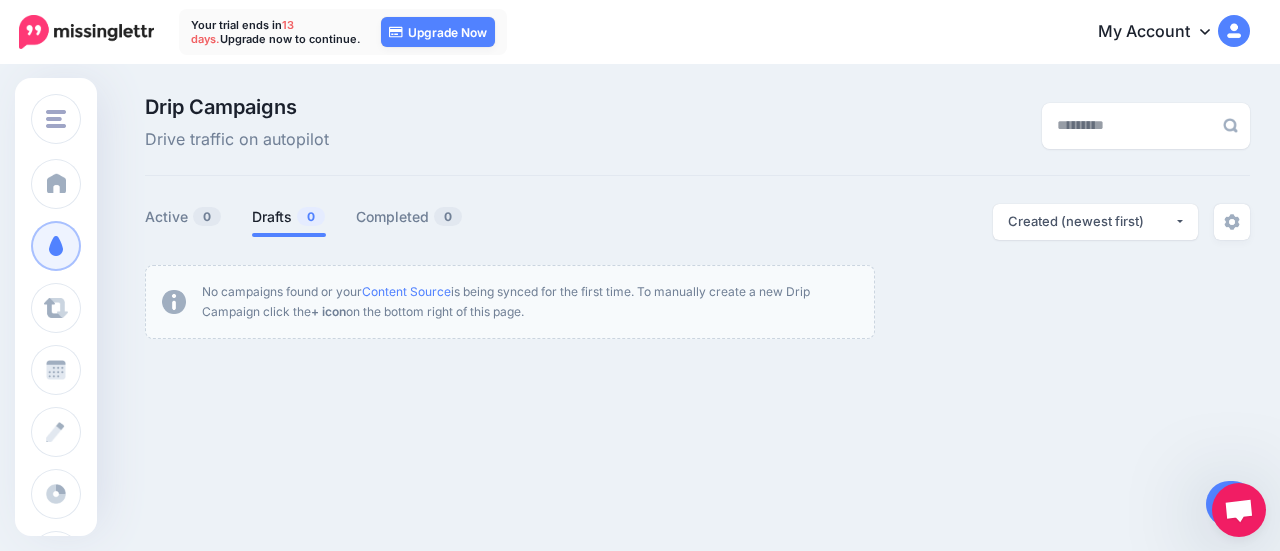 drag, startPoint x: 202, startPoint y: 289, endPoint x: 579, endPoint y: 301, distance: 377.19092 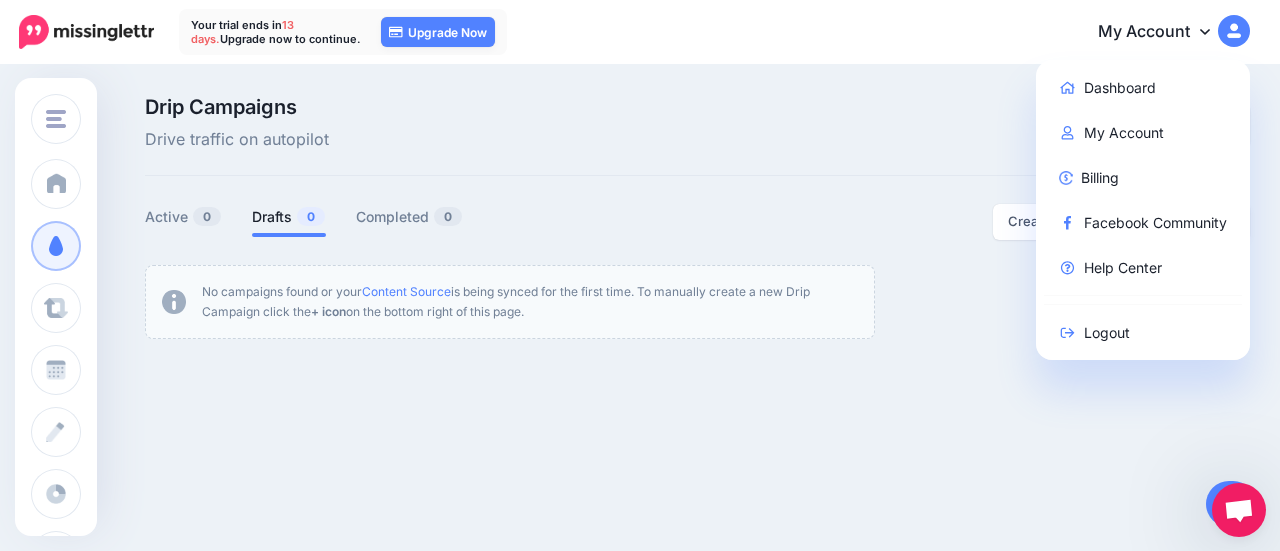 click on "Drip Campaigns
Drive traffic on autopilot
Active  0
0
0" at bounding box center (697, 218) 